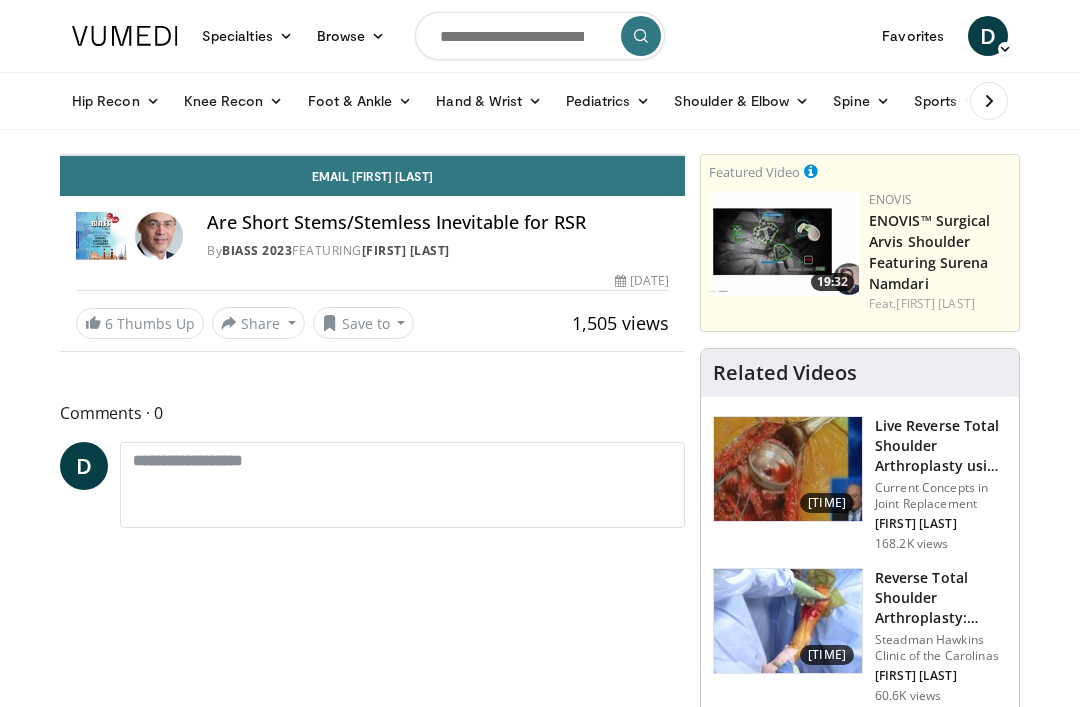 scroll, scrollTop: 0, scrollLeft: 0, axis: both 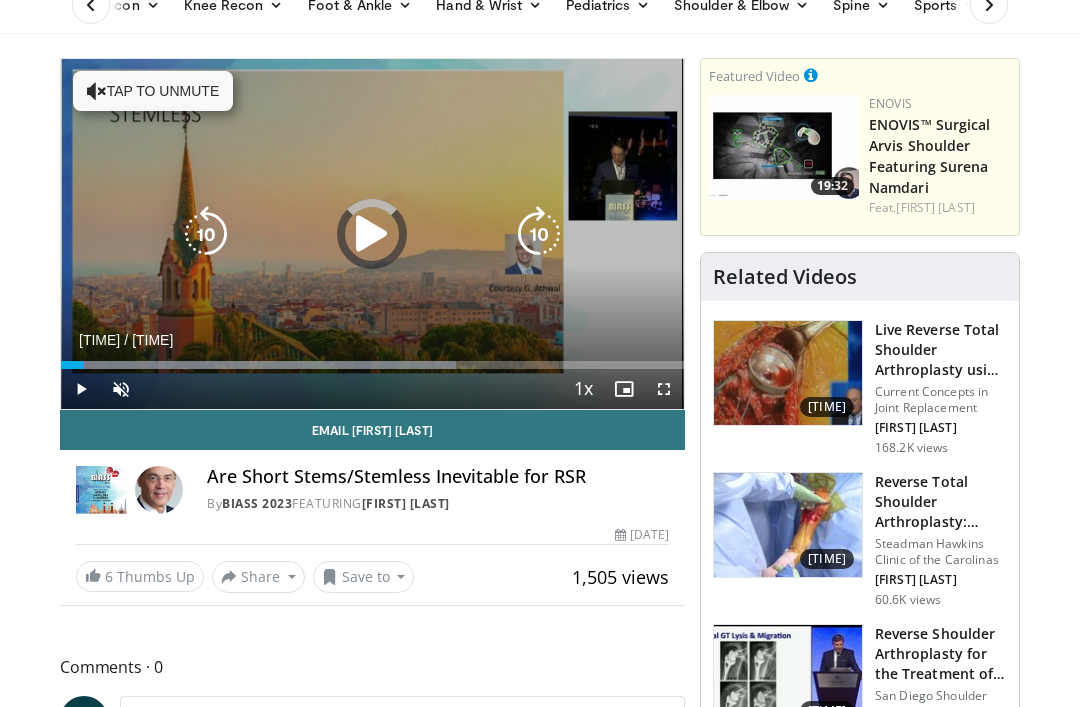 click at bounding box center [81, 389] 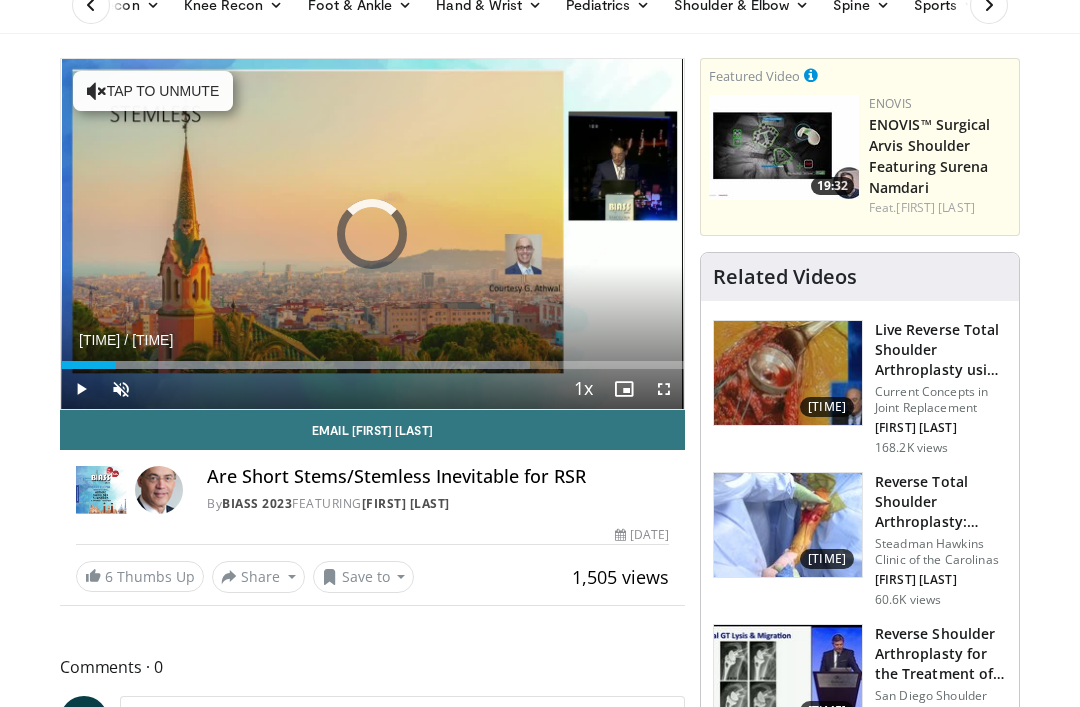 click at bounding box center [88, 365] 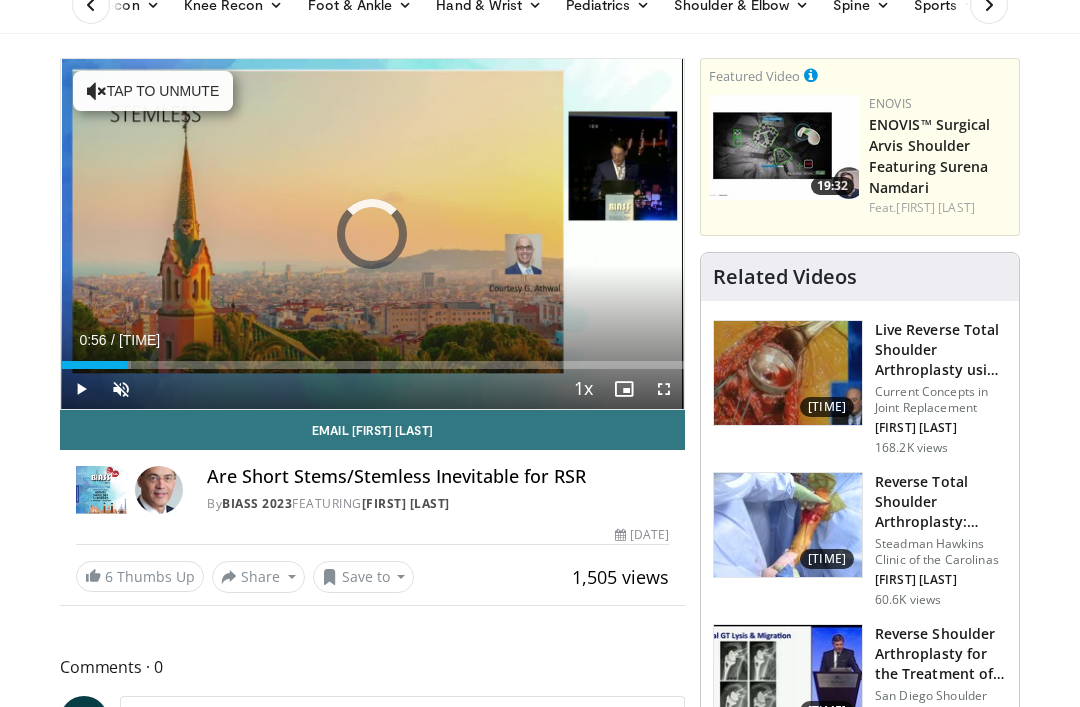 click at bounding box center [94, 365] 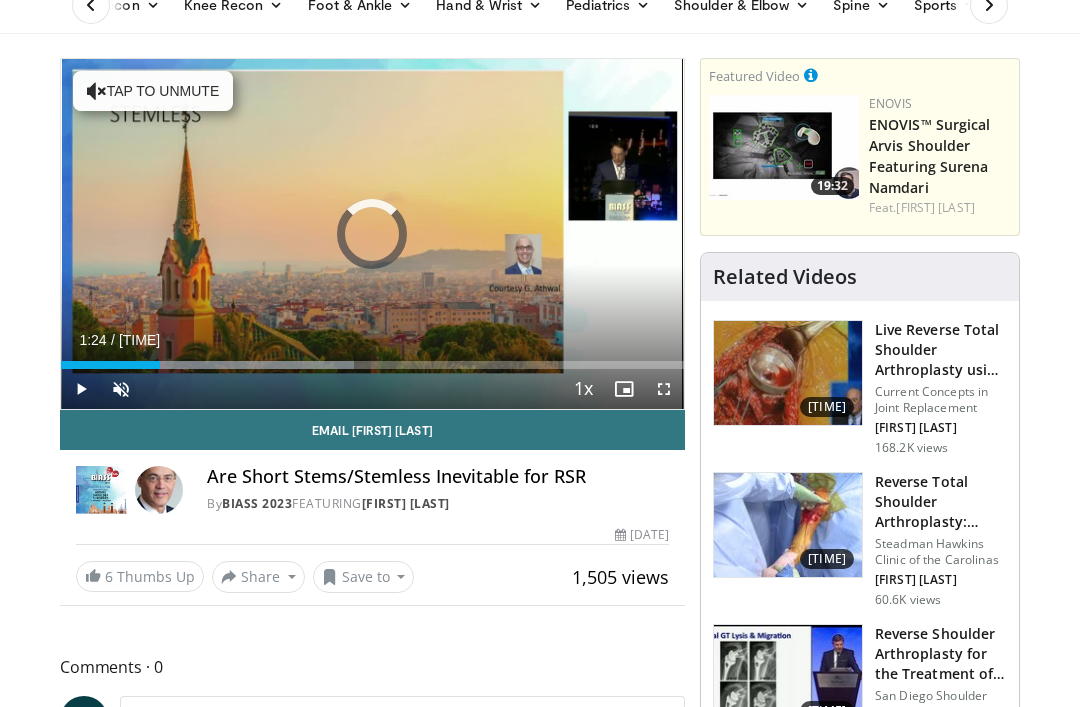 click at bounding box center [110, 365] 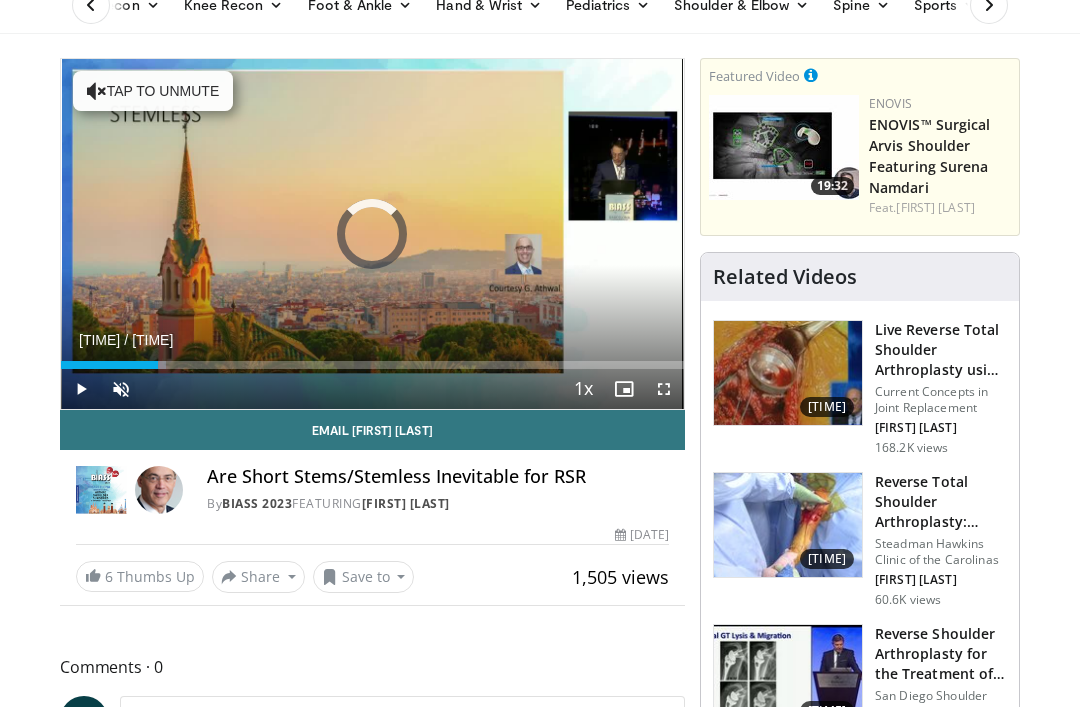 click at bounding box center (109, 365) 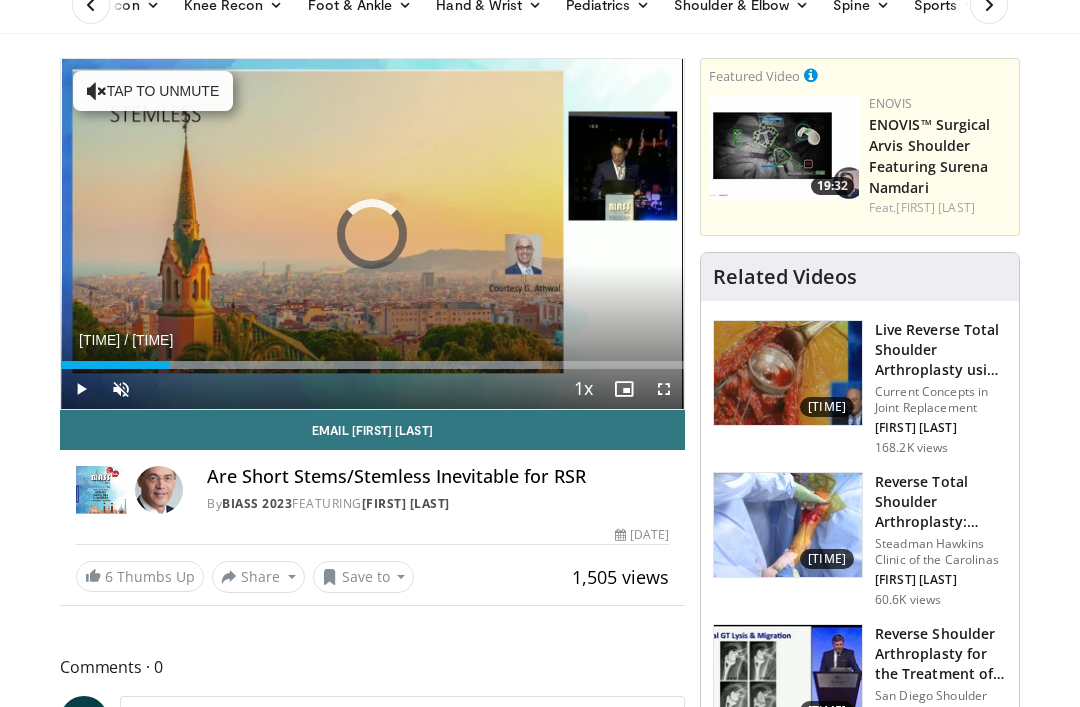 click at bounding box center (115, 365) 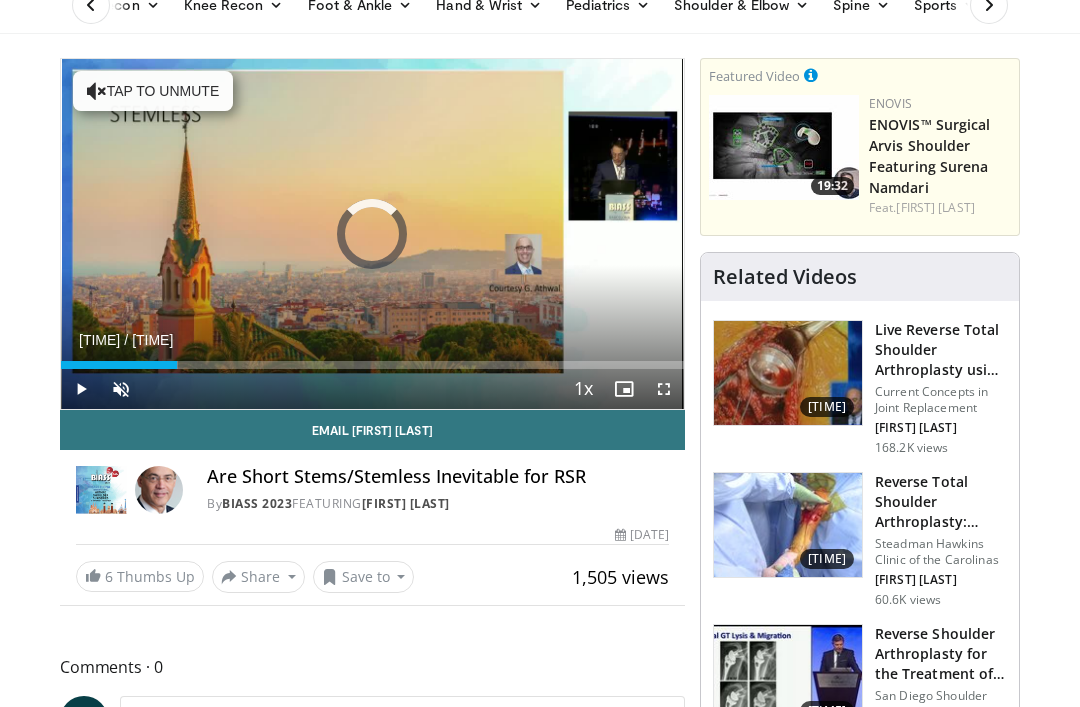 click at bounding box center (119, 365) 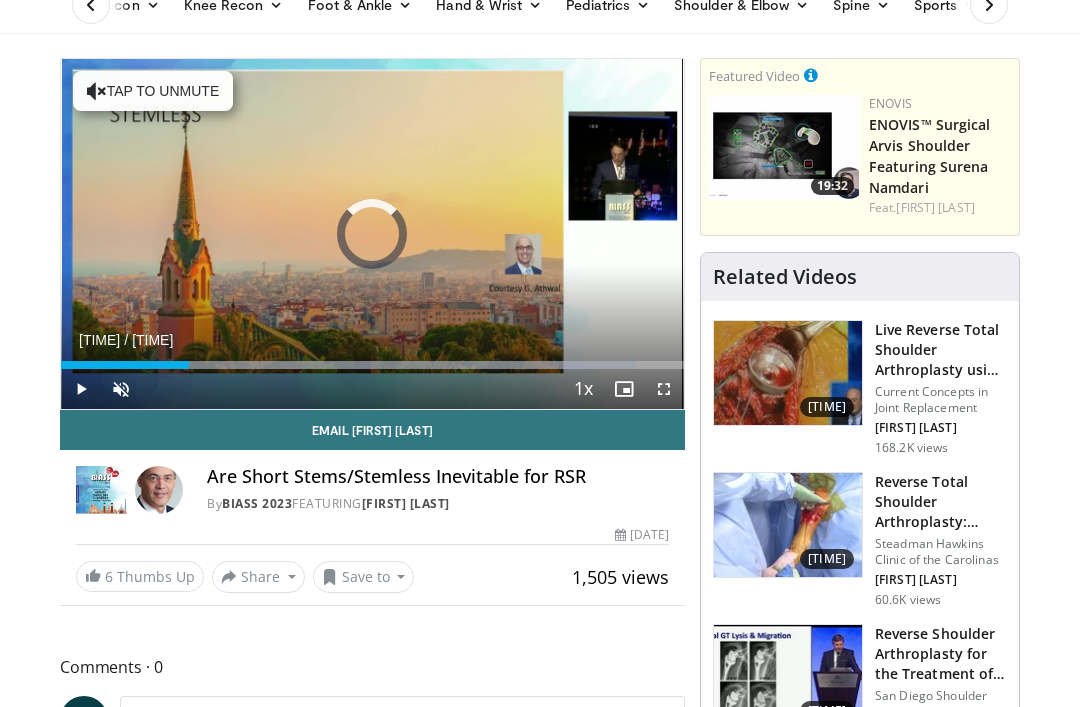click at bounding box center (125, 365) 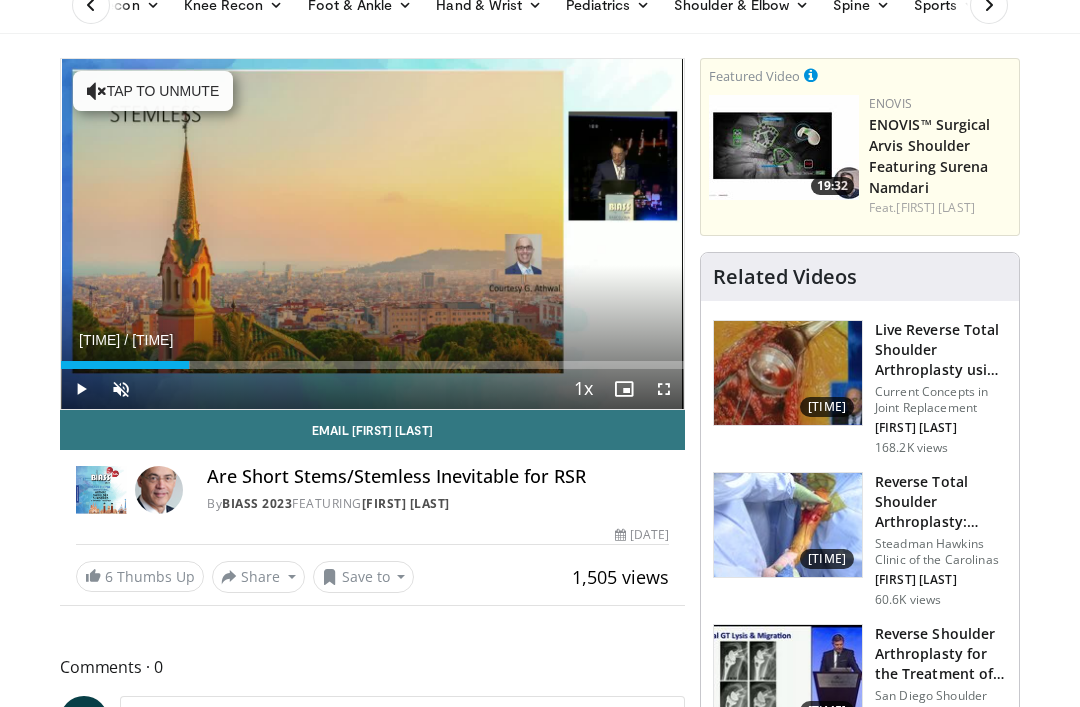 click at bounding box center [125, 365] 